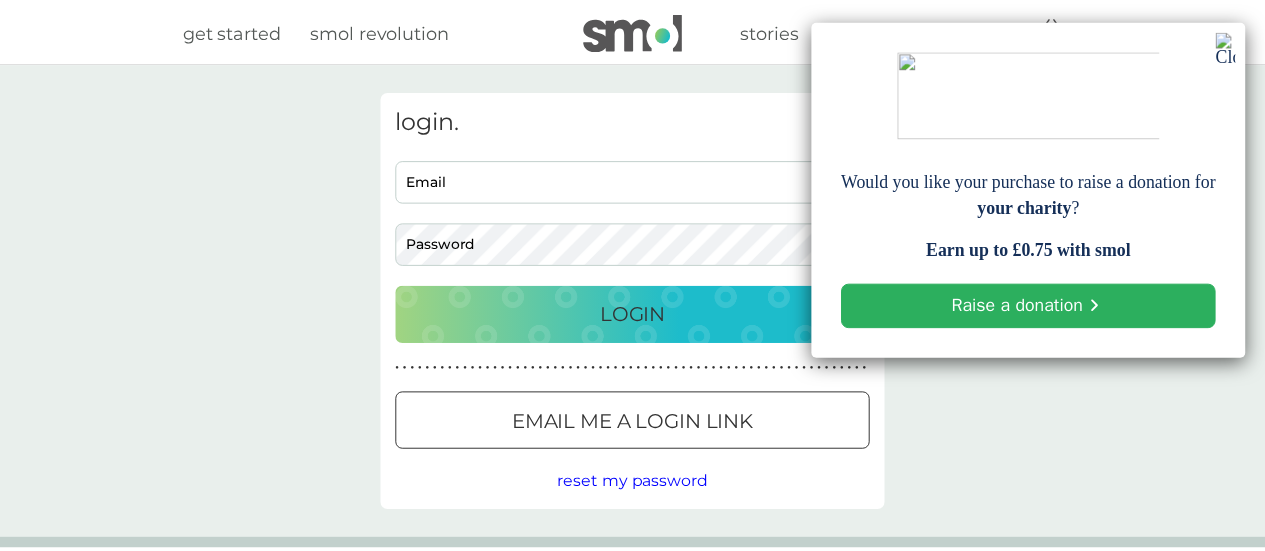 scroll, scrollTop: 0, scrollLeft: 0, axis: both 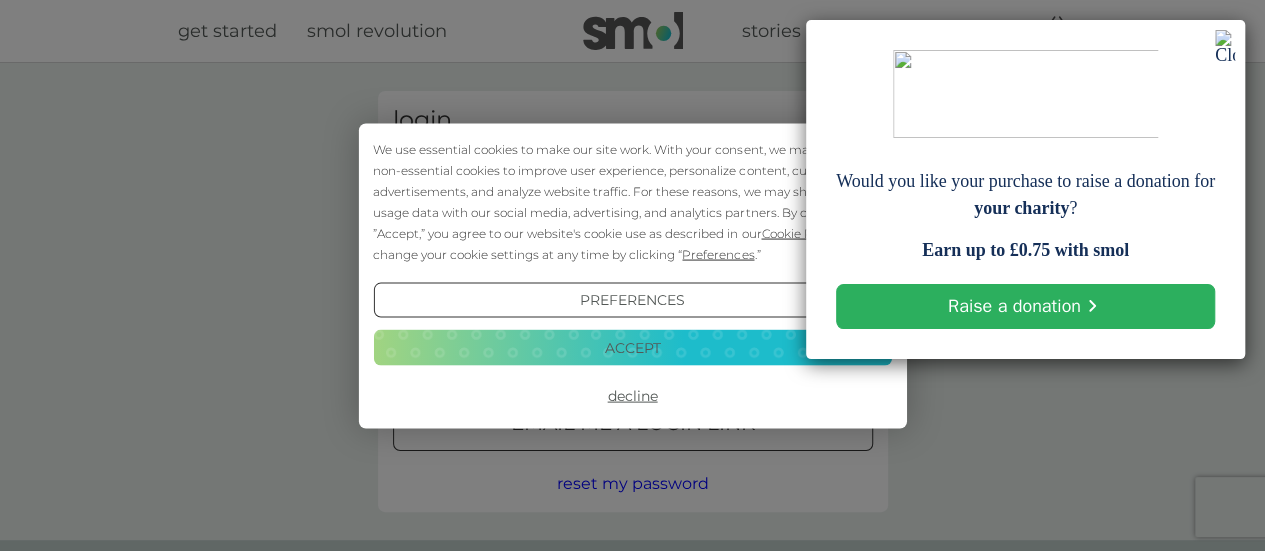 click at bounding box center [1225, 47] 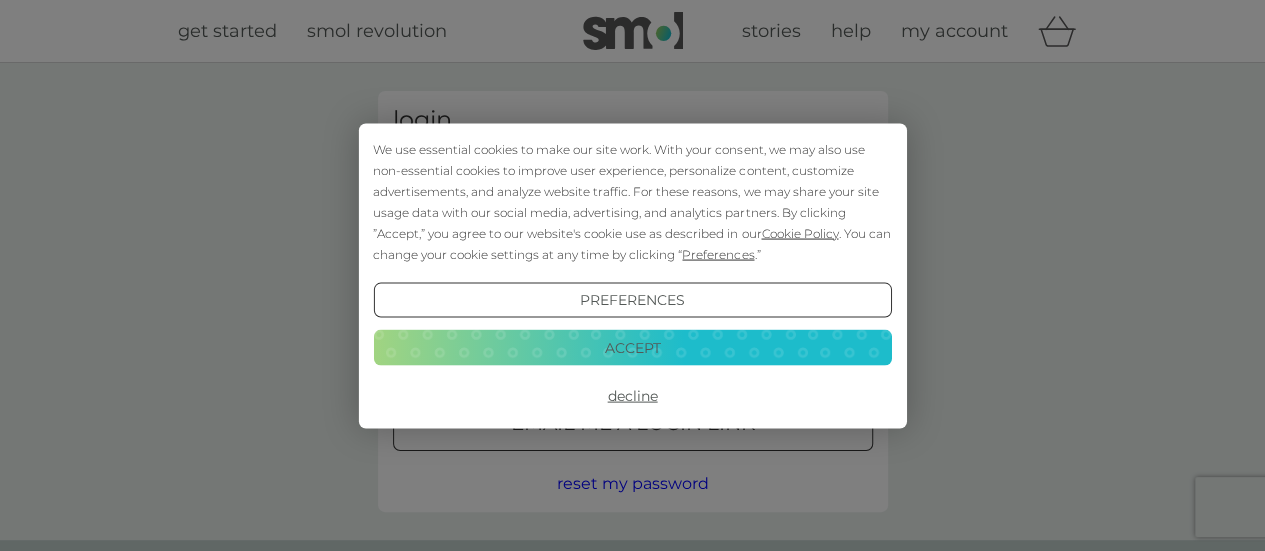 click on "Decline" at bounding box center [632, 396] 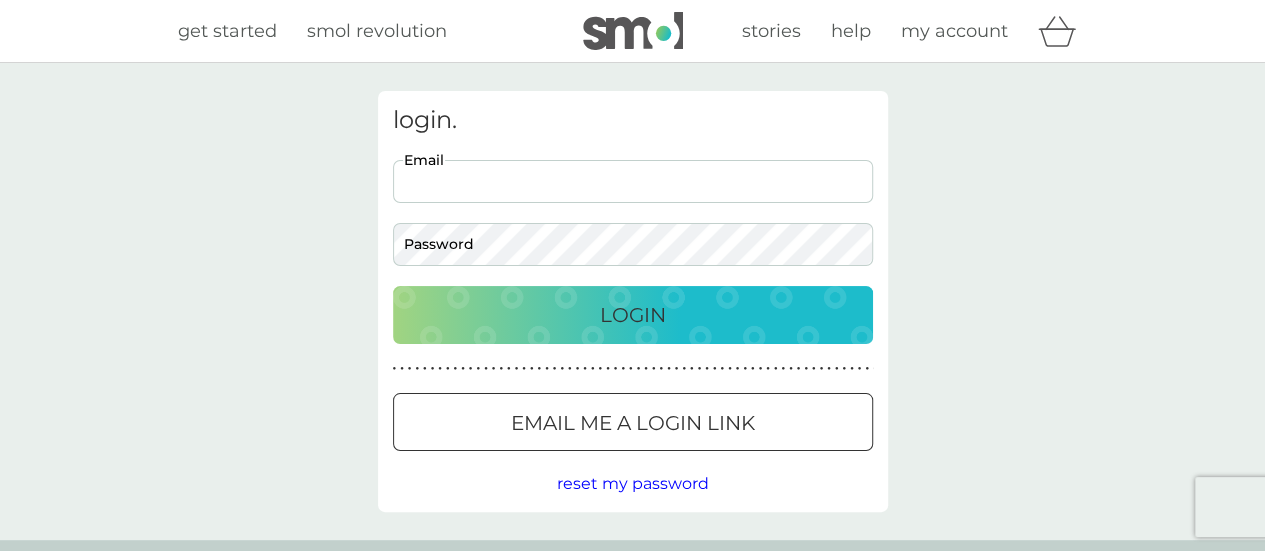 click on "Email" at bounding box center (633, 181) 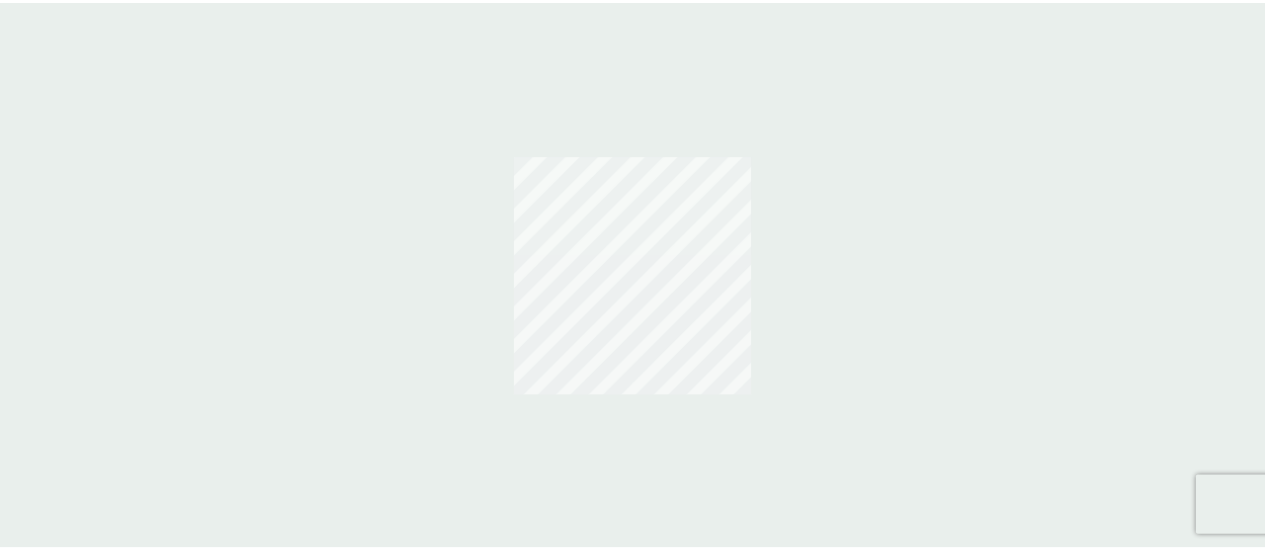scroll, scrollTop: 0, scrollLeft: 0, axis: both 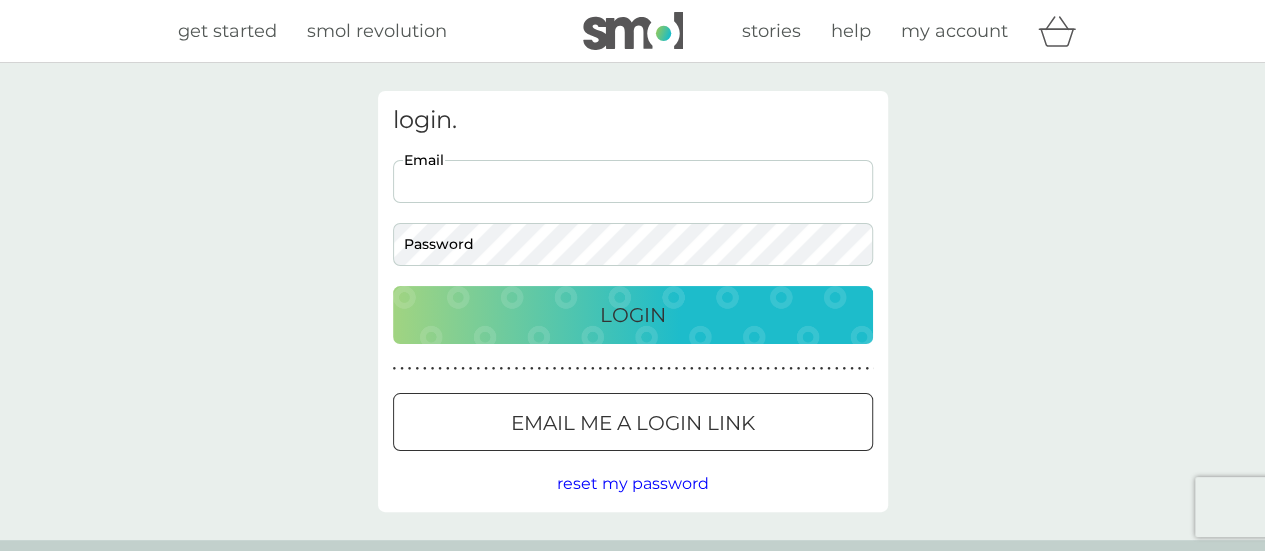 click on "Email" at bounding box center [633, 181] 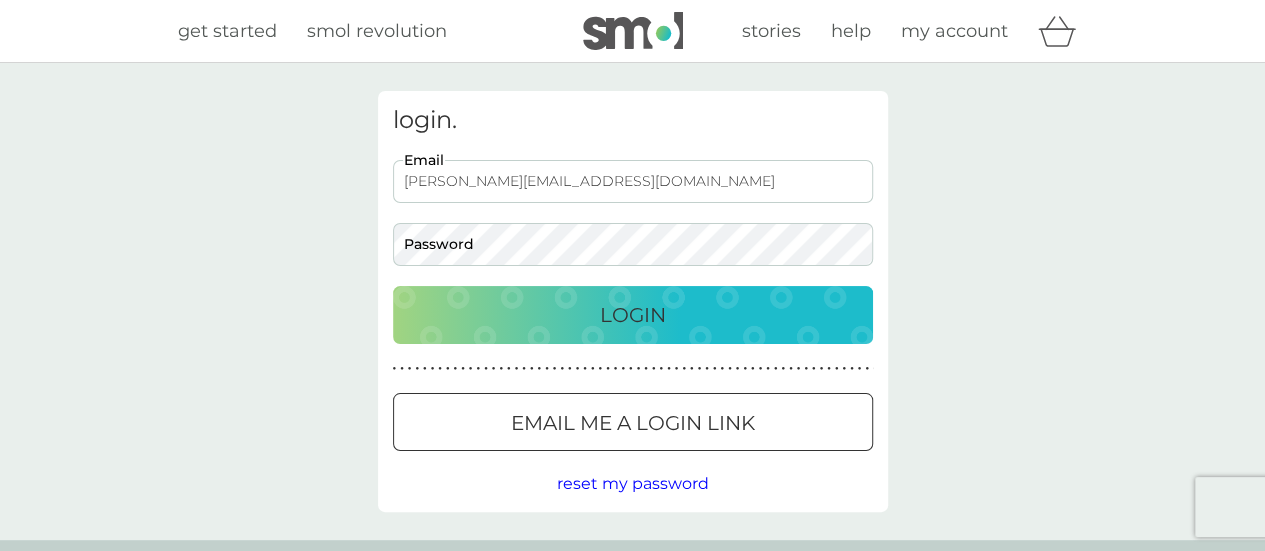 type on "davis.emms@Gmail.com" 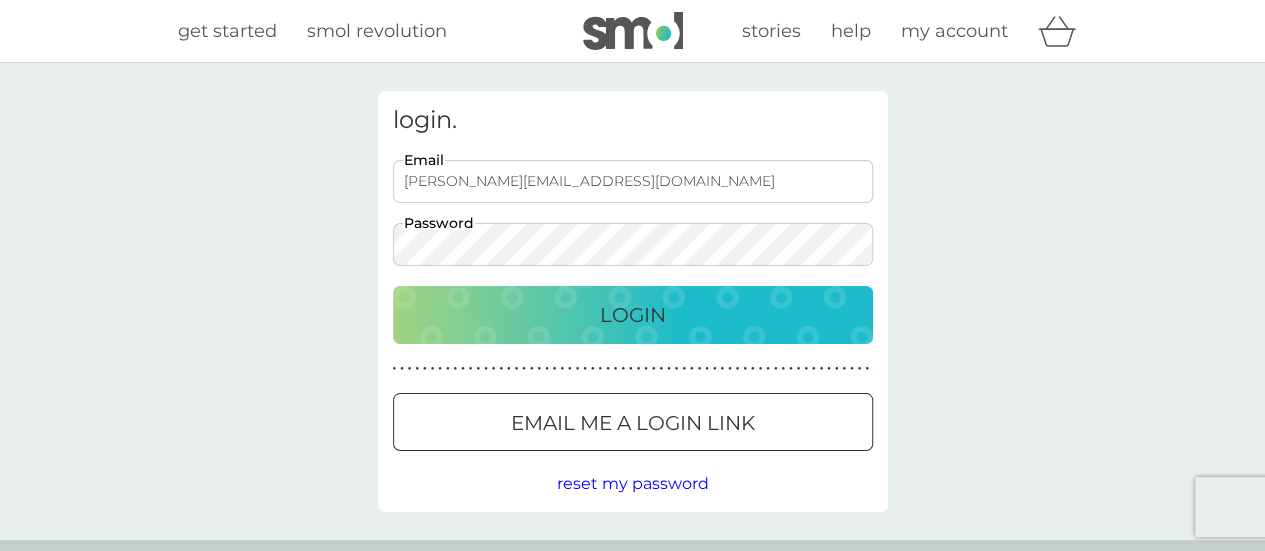 click on "Login" at bounding box center (633, 315) 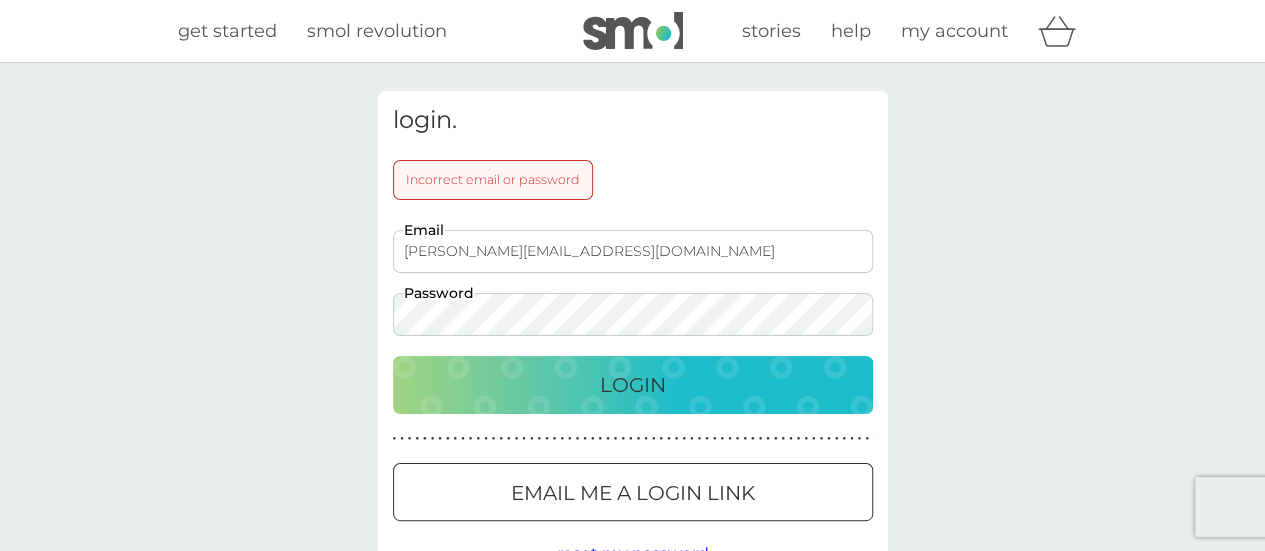 click on "Login" at bounding box center (633, 385) 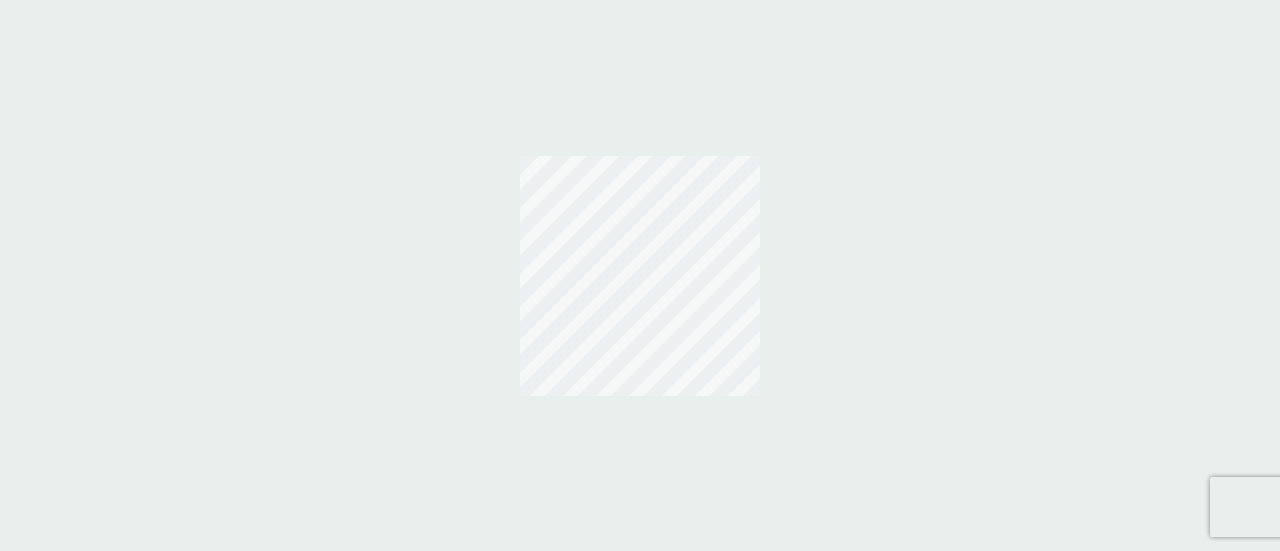 scroll, scrollTop: 0, scrollLeft: 0, axis: both 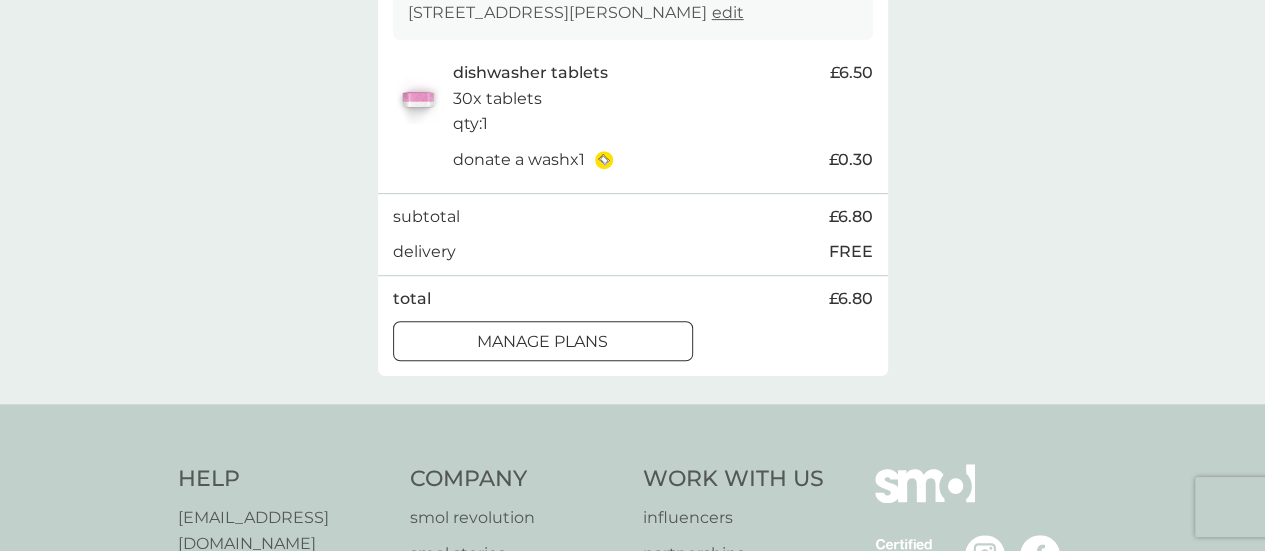 click on "manage plans" at bounding box center (543, 341) 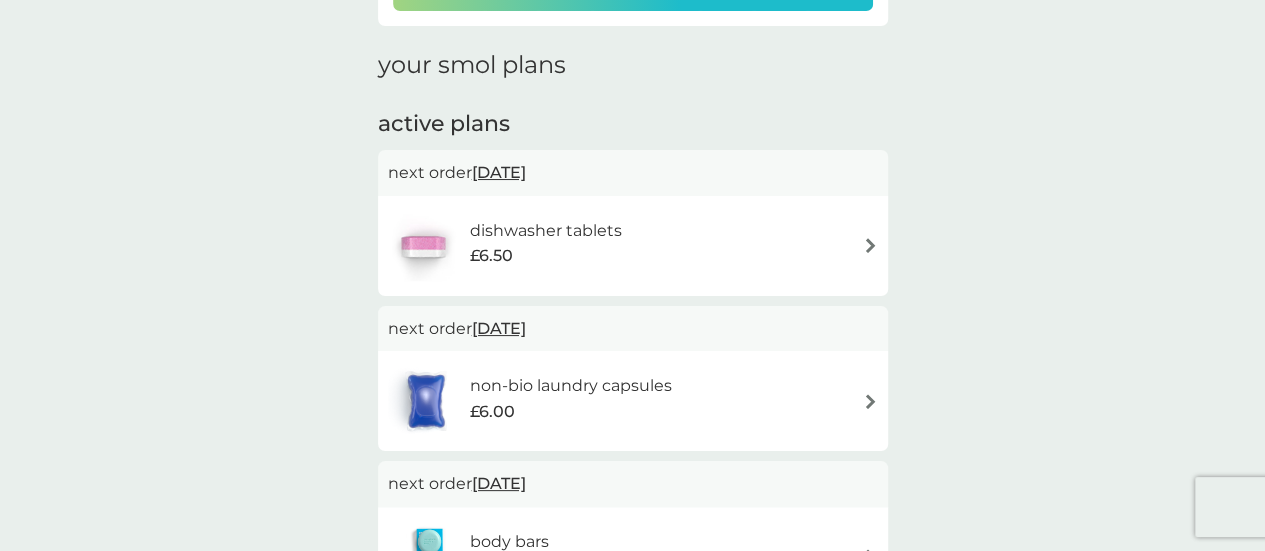 scroll, scrollTop: 271, scrollLeft: 0, axis: vertical 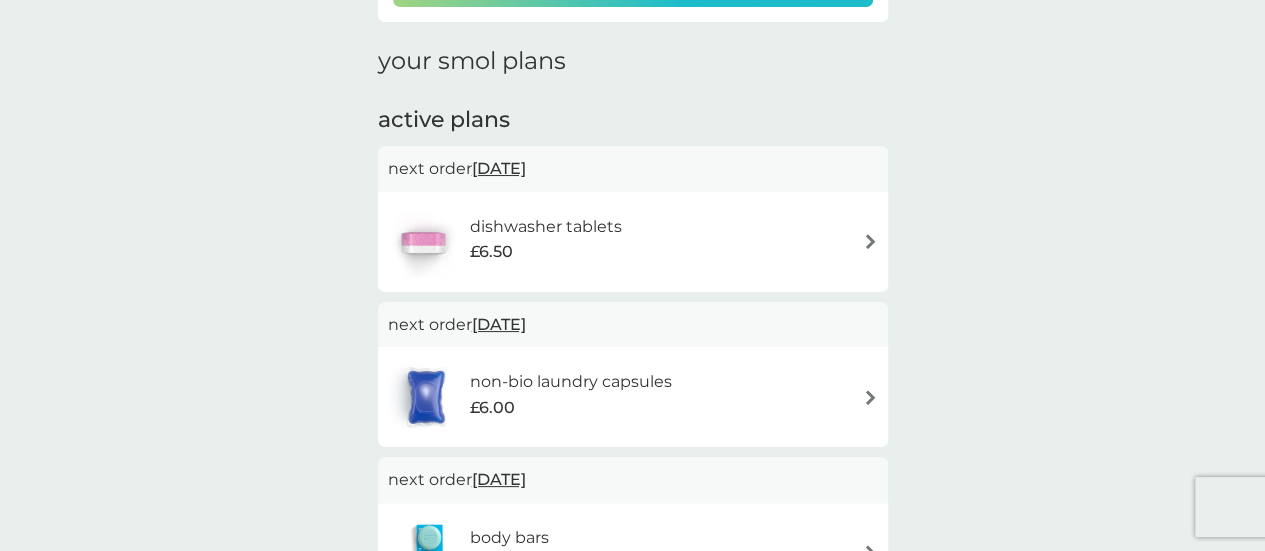 click on "dishwasher tablets £6.50" at bounding box center [633, 242] 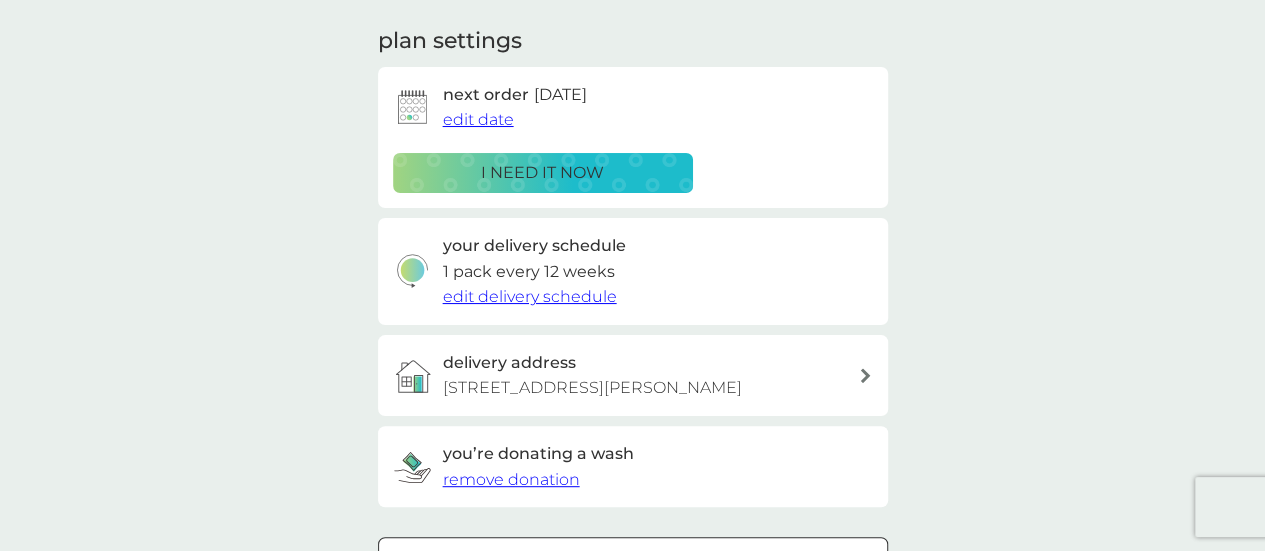 scroll, scrollTop: 0, scrollLeft: 0, axis: both 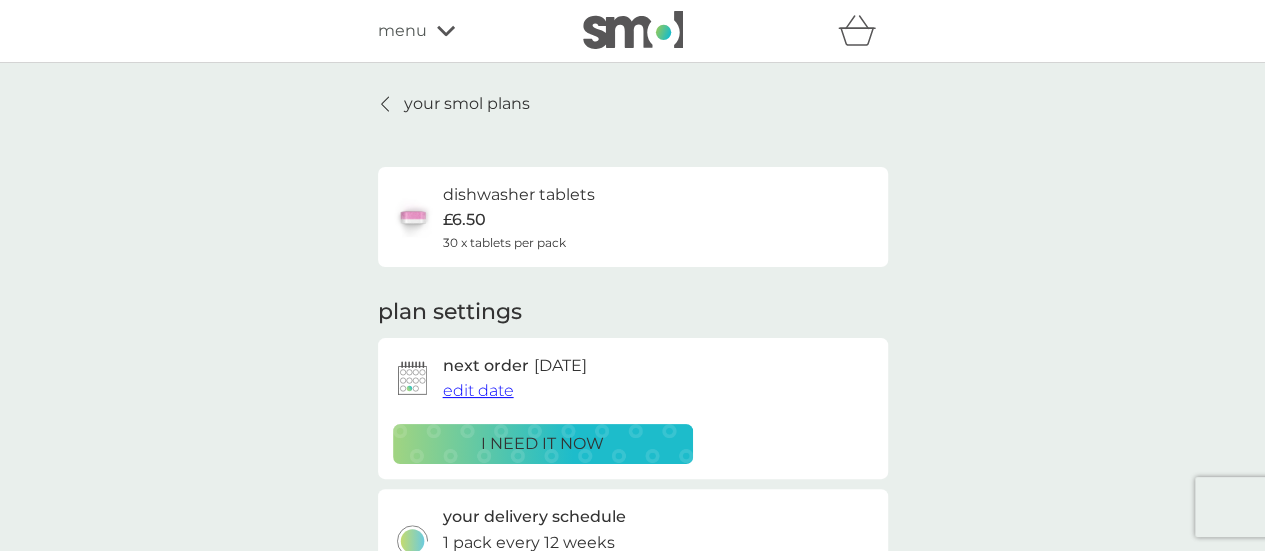 click on "edit date" at bounding box center [478, 390] 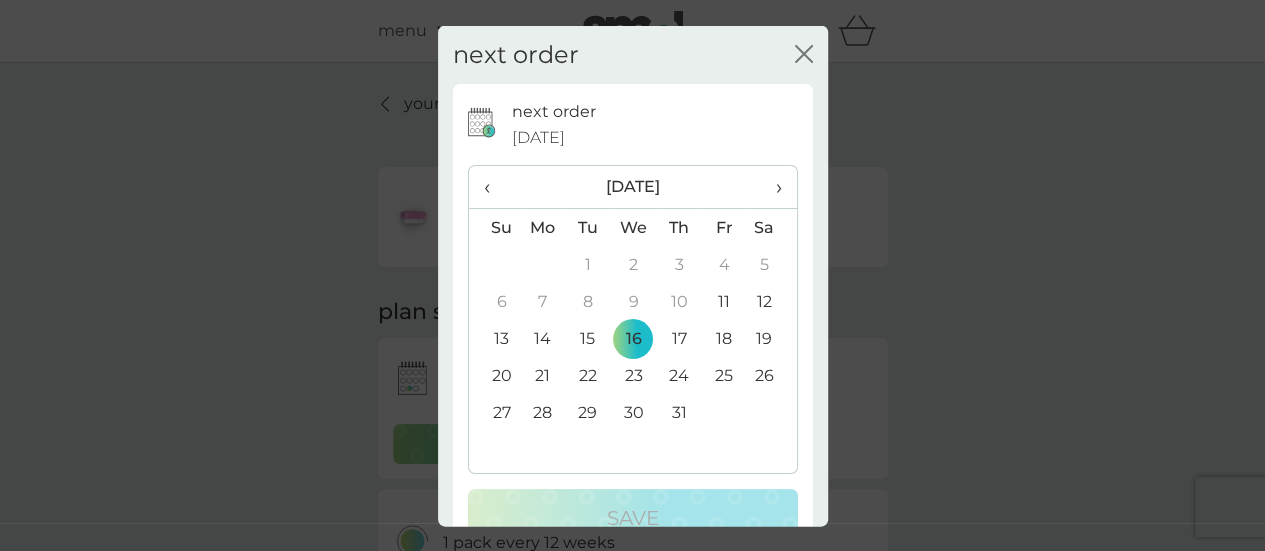 click on "31" at bounding box center (679, 412) 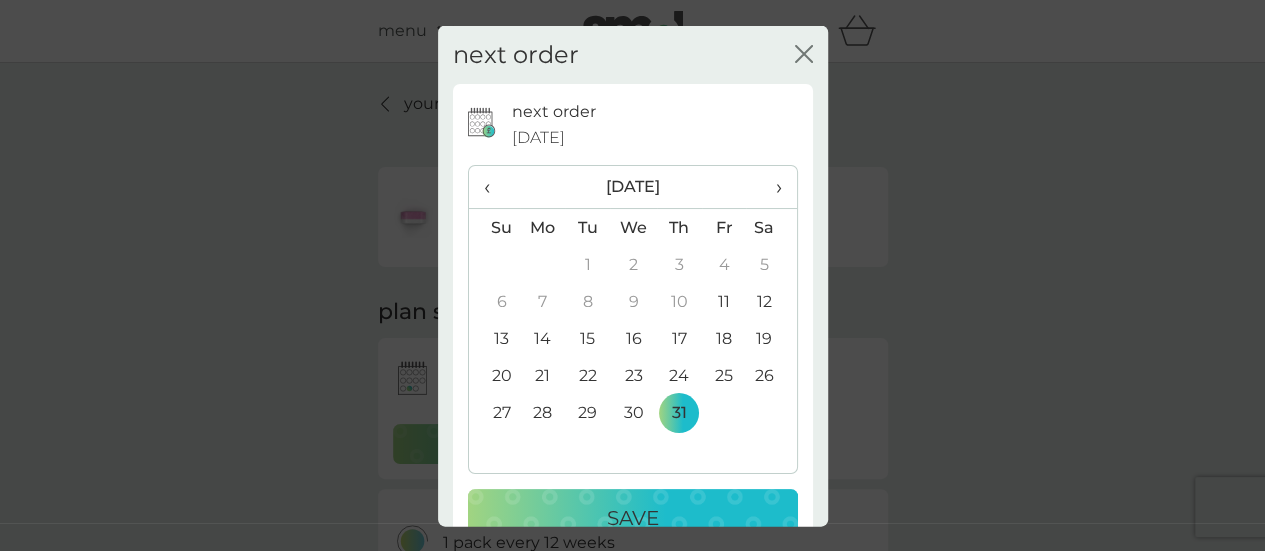 click on "Save" at bounding box center [633, 518] 